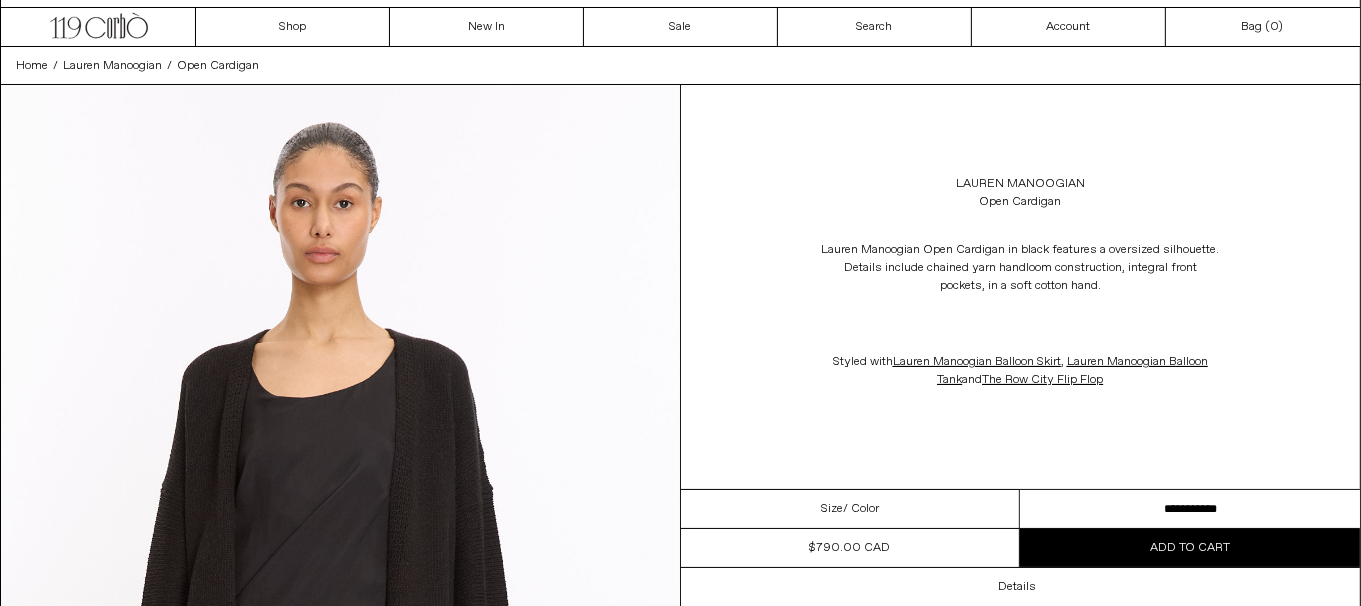 scroll, scrollTop: 0, scrollLeft: 0, axis: both 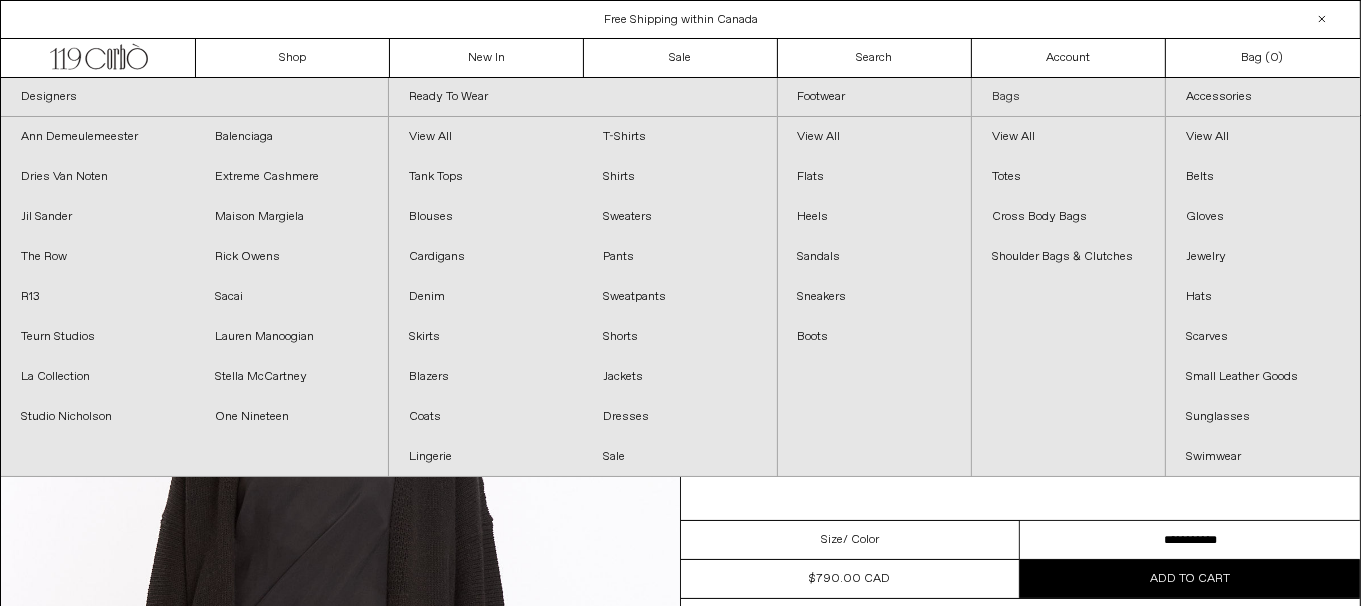 click on "Bags" at bounding box center (1068, 97) 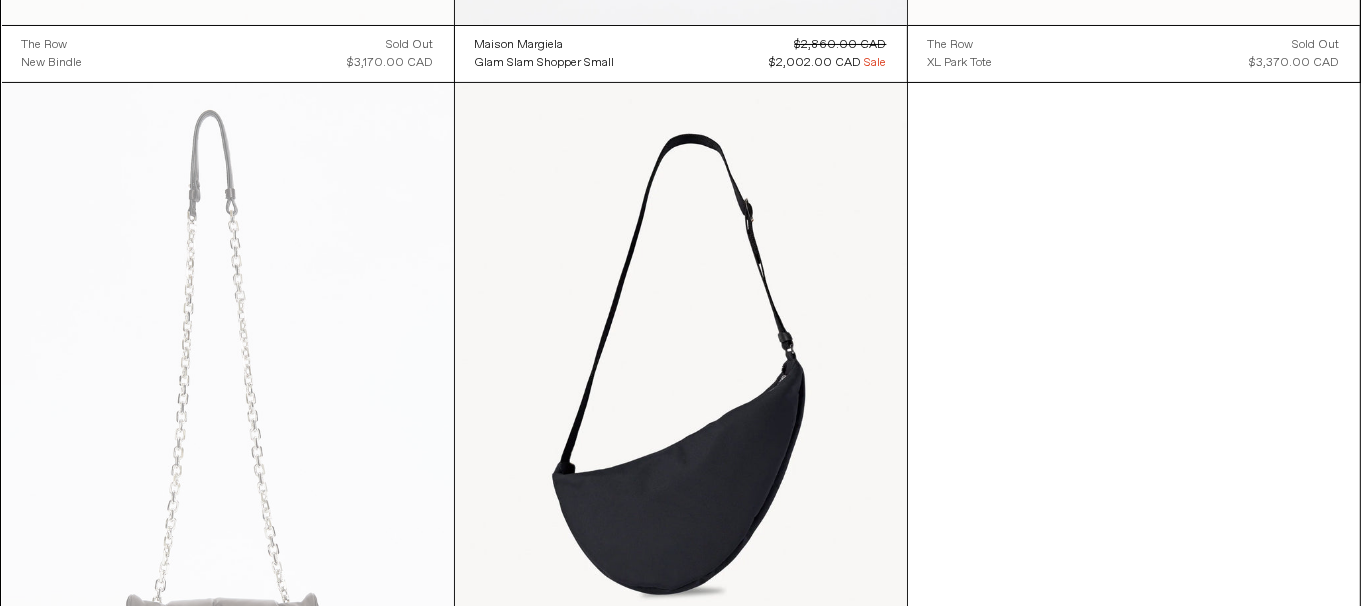 scroll, scrollTop: 7686, scrollLeft: 0, axis: vertical 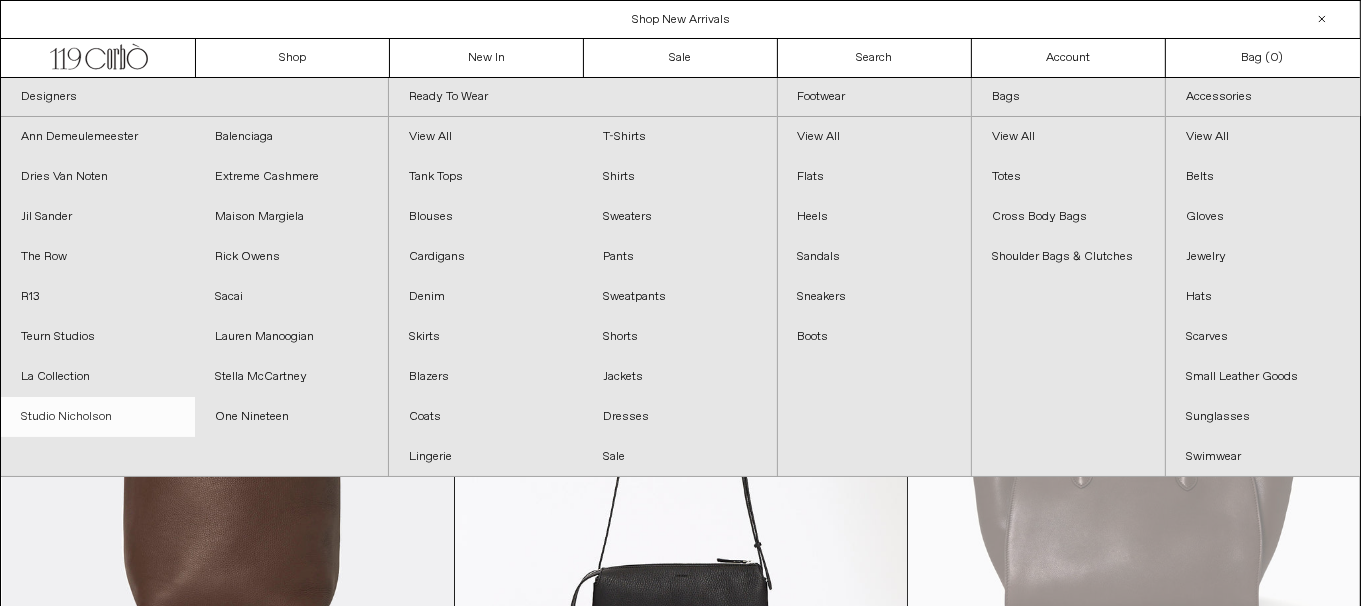 click on "Studio Nicholson" at bounding box center [98, 417] 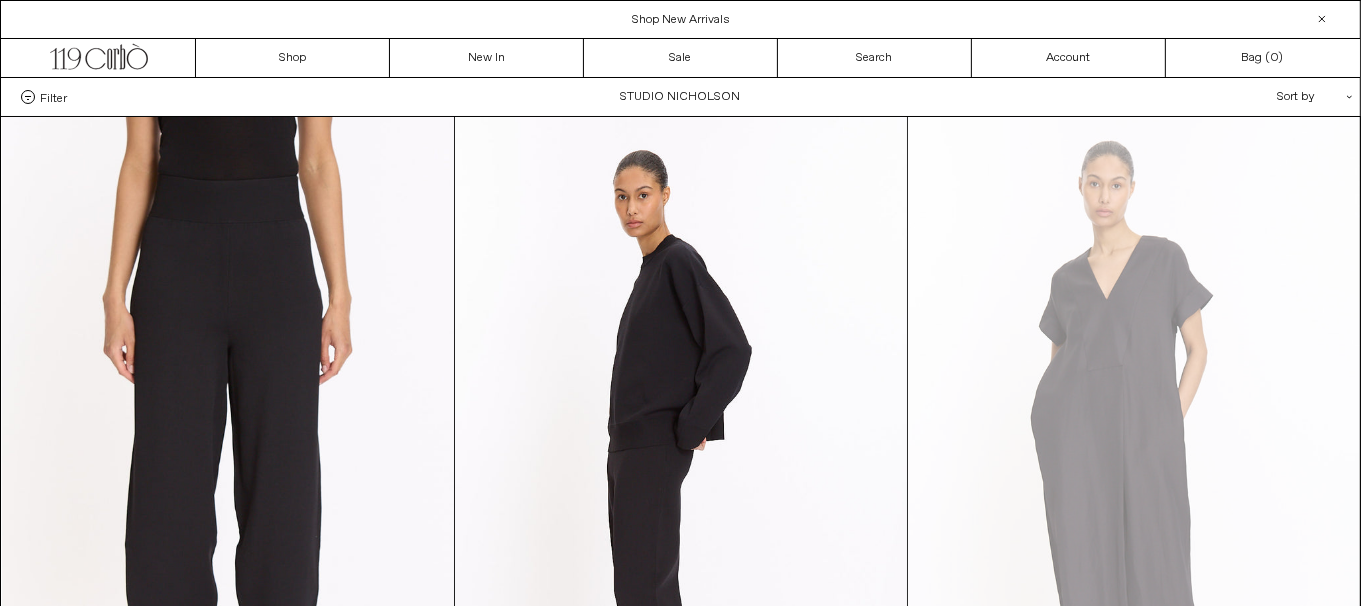 scroll, scrollTop: 0, scrollLeft: 0, axis: both 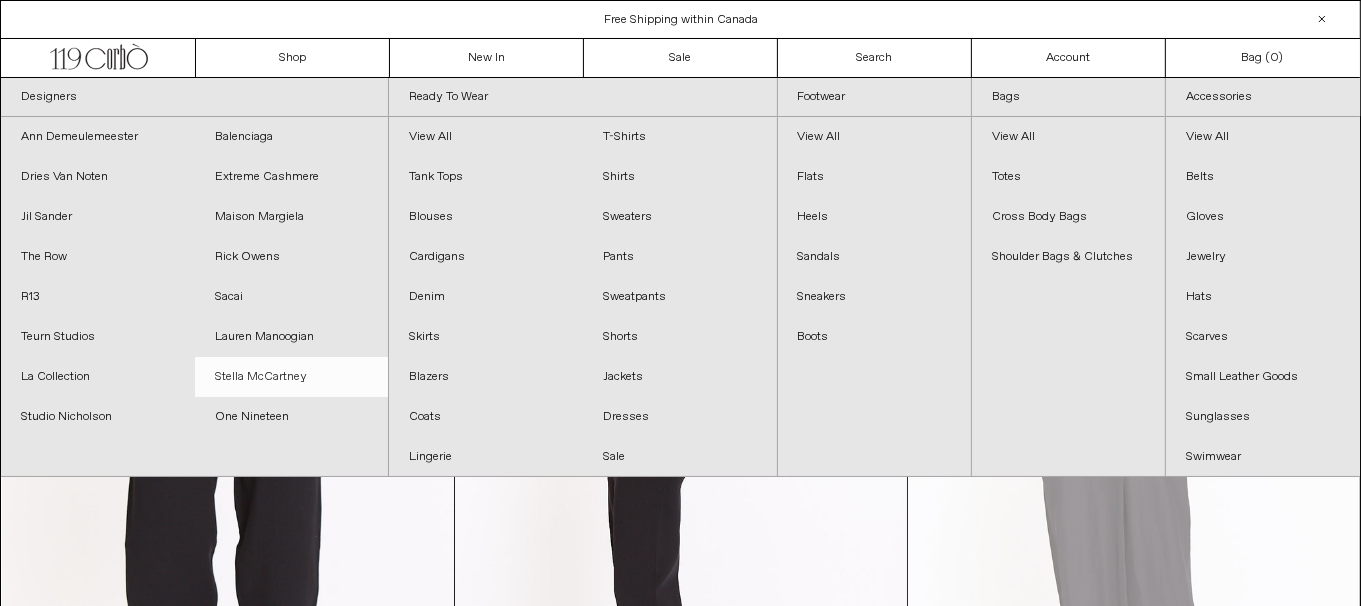click on "Stella McCartney" at bounding box center (292, 377) 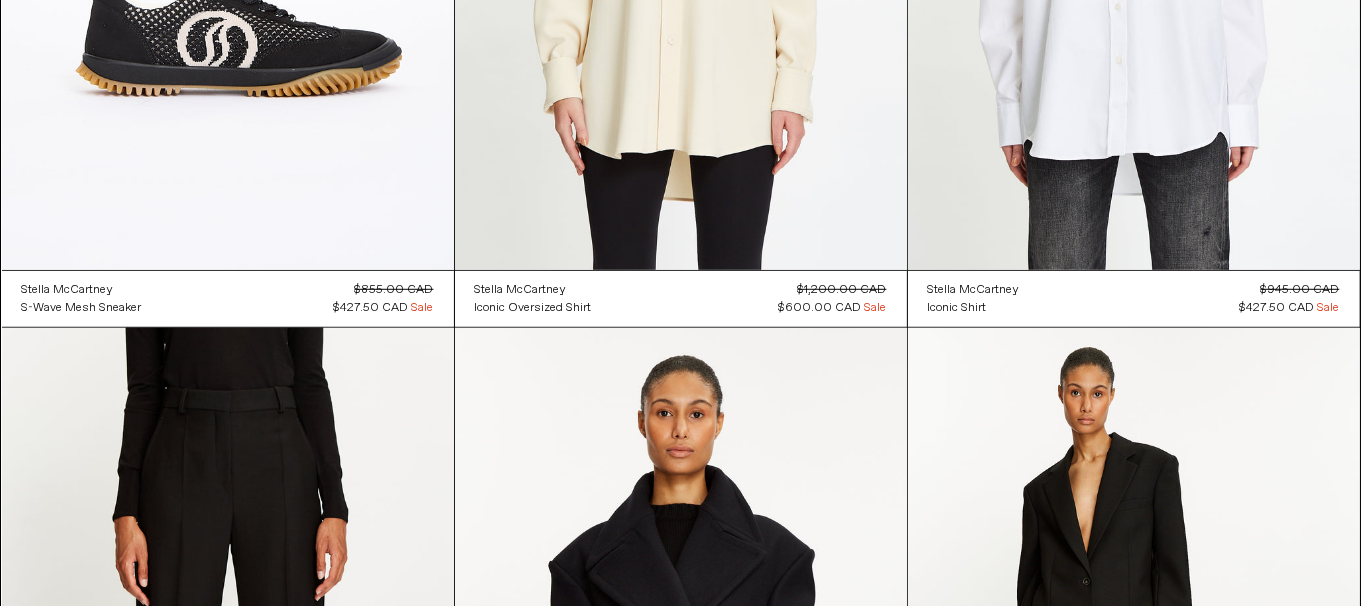 scroll, scrollTop: 1300, scrollLeft: 0, axis: vertical 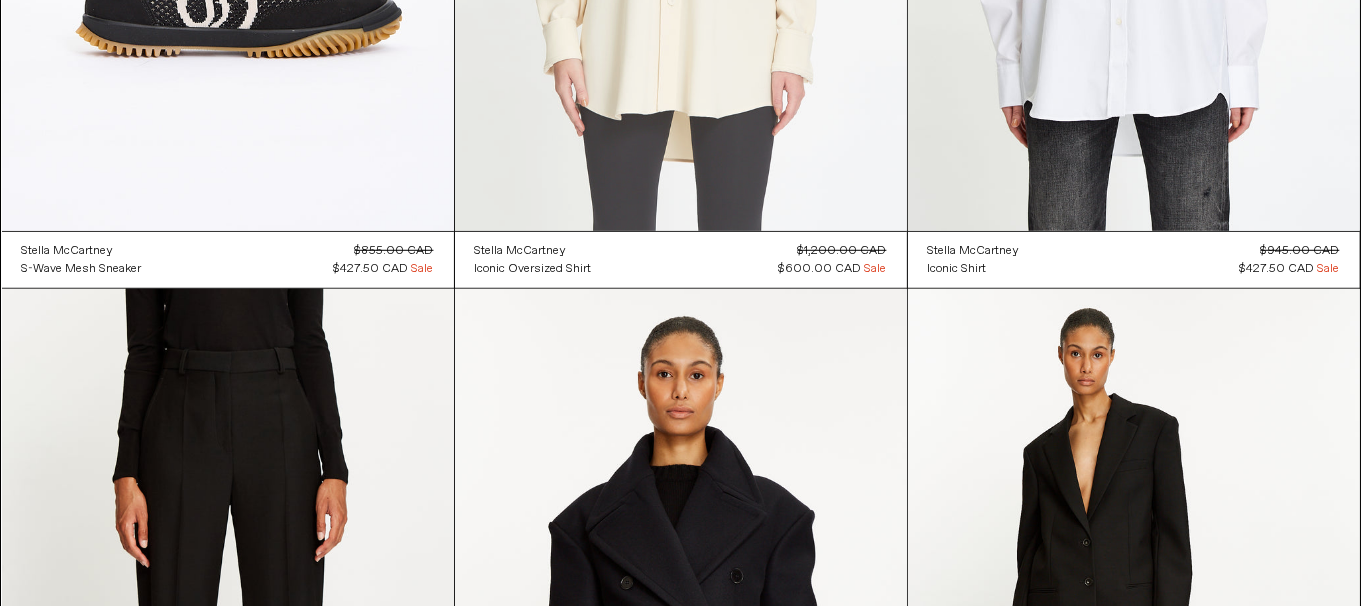 click at bounding box center (681, -108) 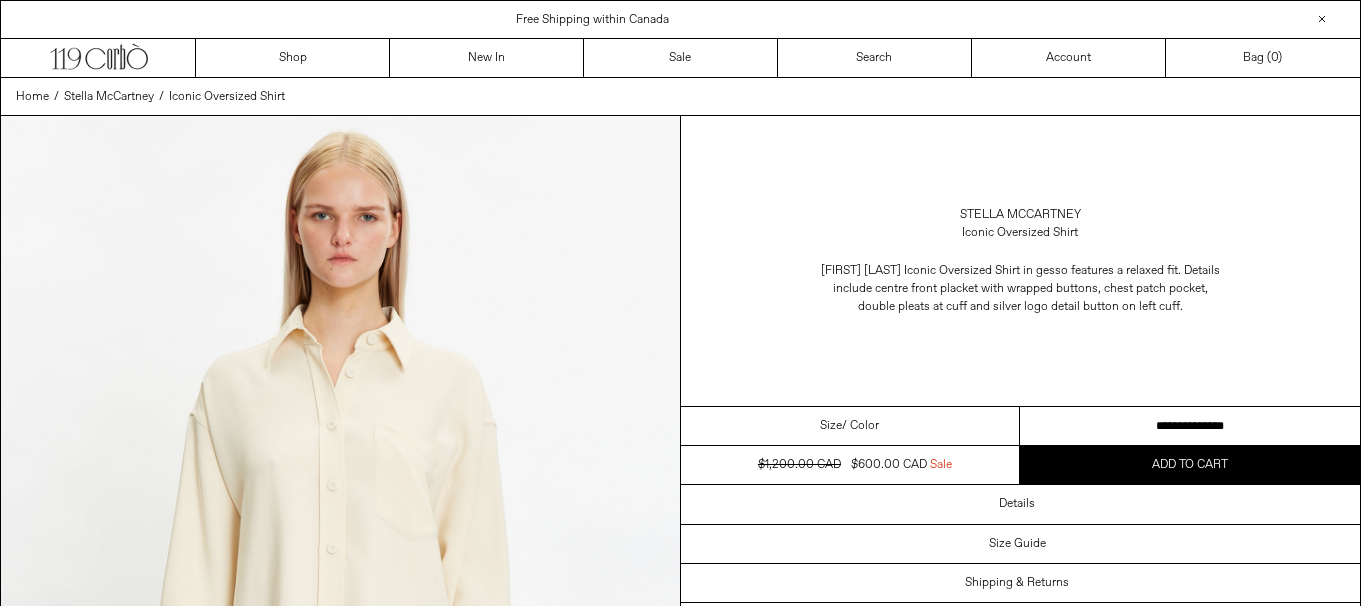 scroll, scrollTop: 0, scrollLeft: 0, axis: both 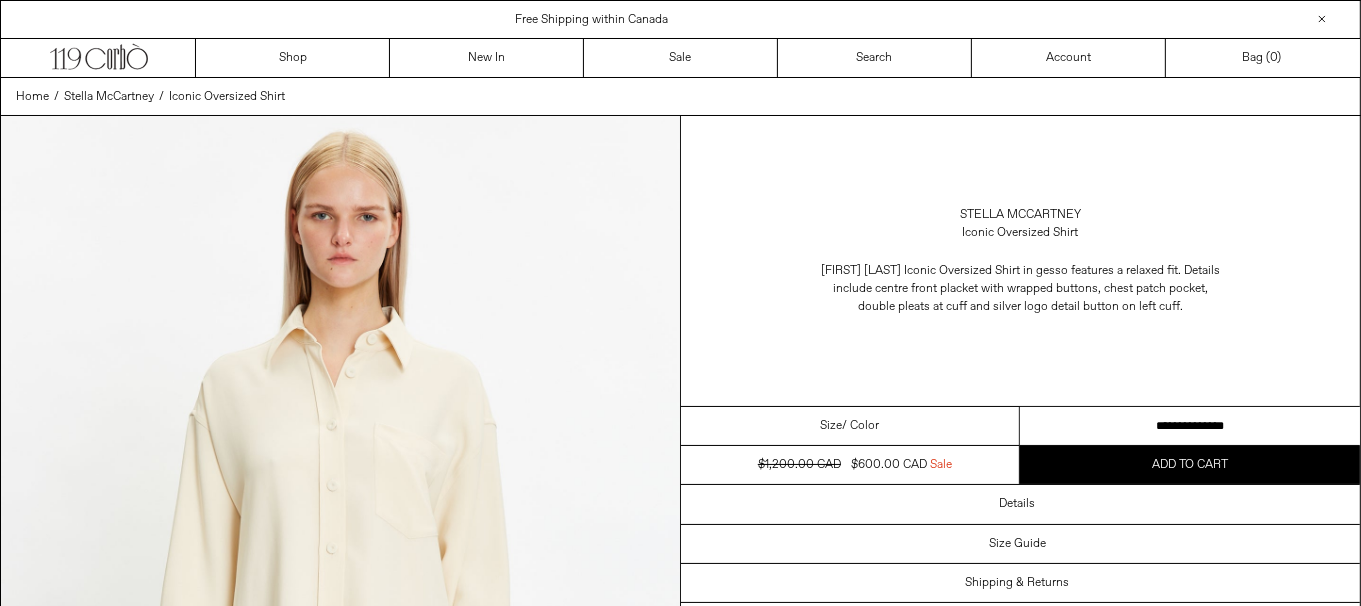 drag, startPoint x: 1125, startPoint y: 426, endPoint x: 1144, endPoint y: 353, distance: 75.43209 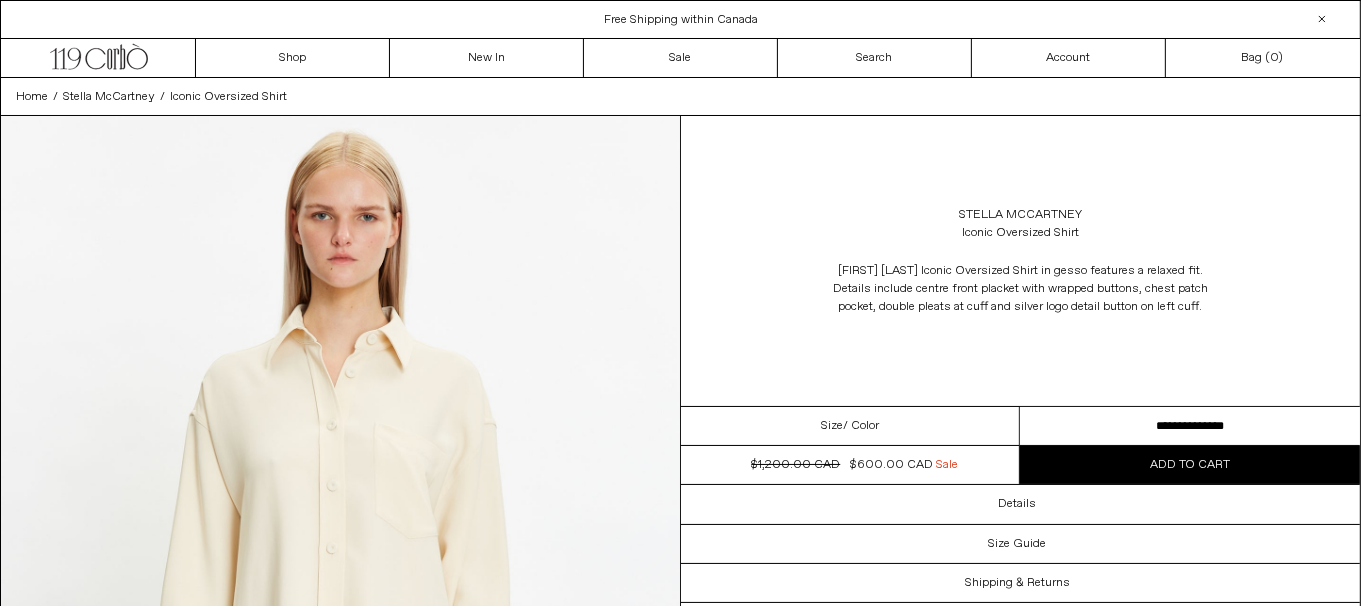 scroll, scrollTop: 0, scrollLeft: 0, axis: both 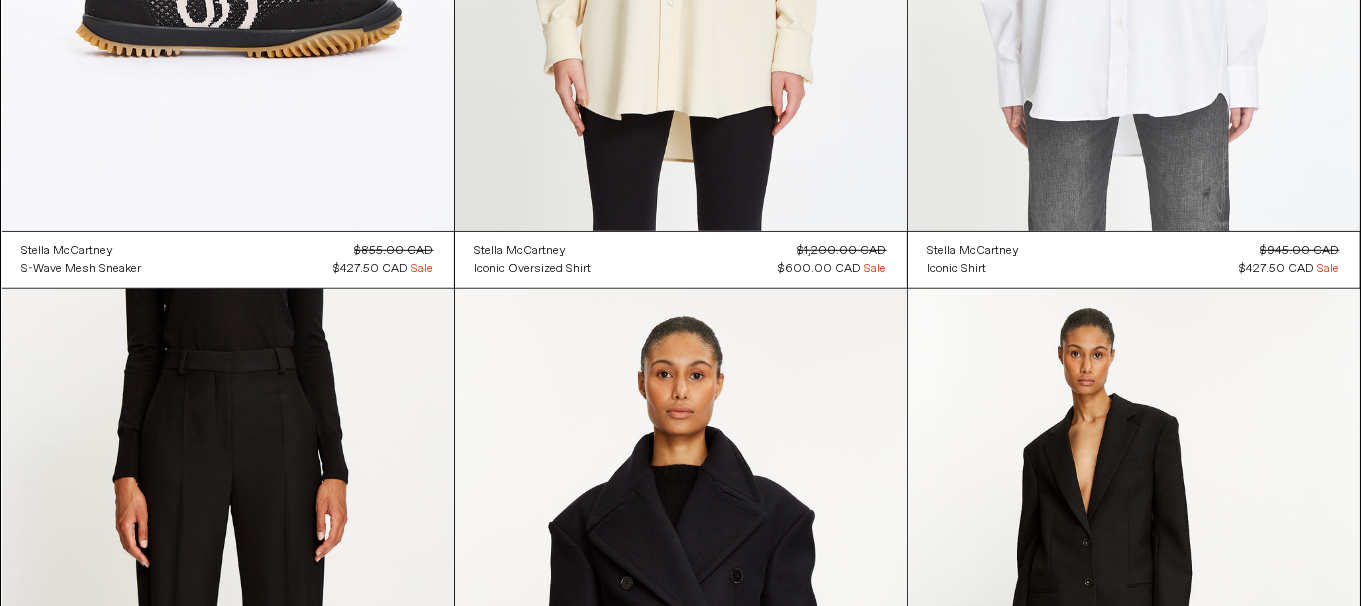click at bounding box center [1134, -108] 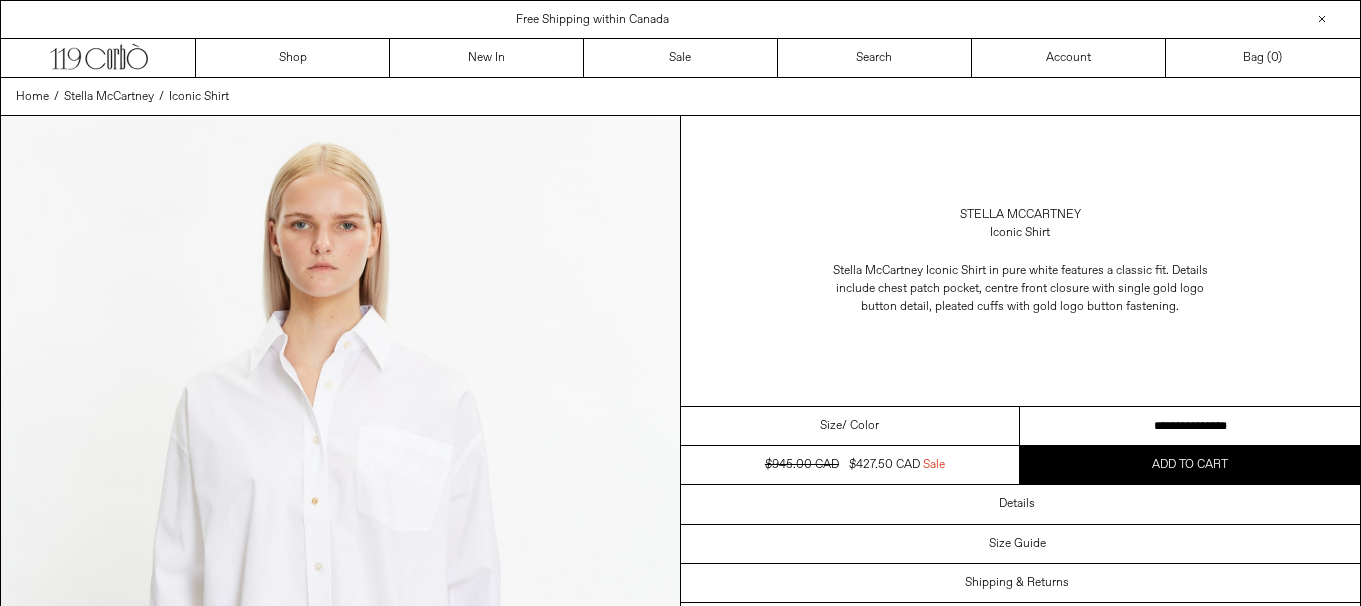 scroll, scrollTop: 0, scrollLeft: 0, axis: both 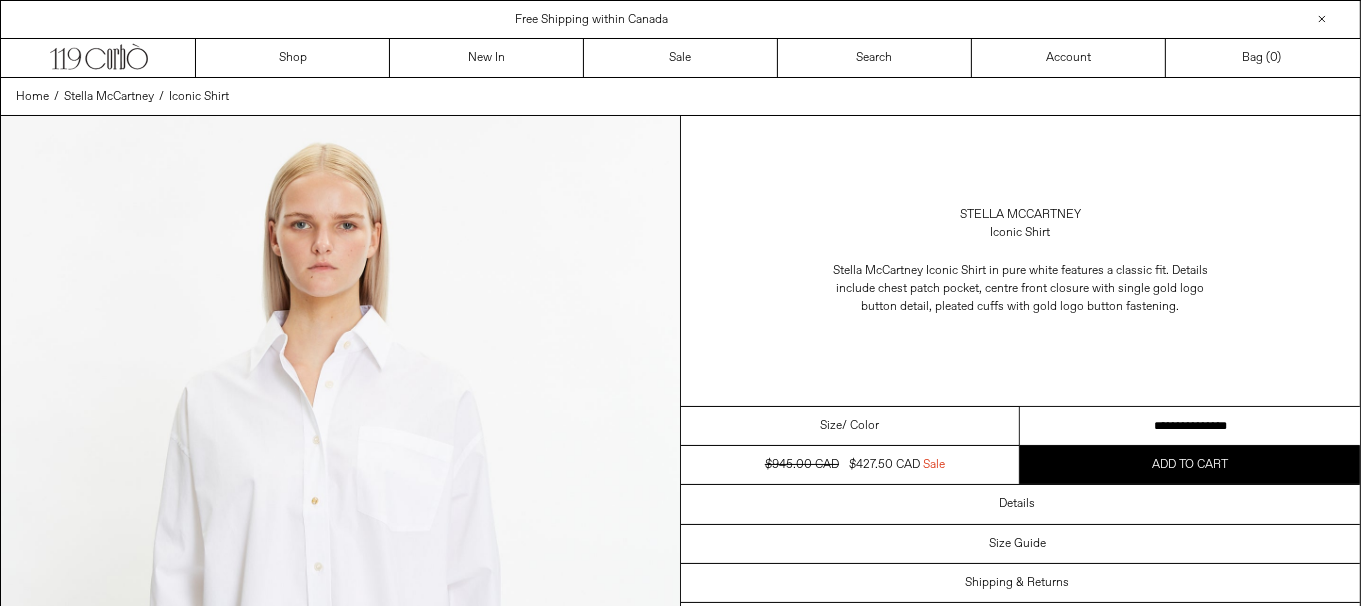 click on "**********" at bounding box center [1190, 426] 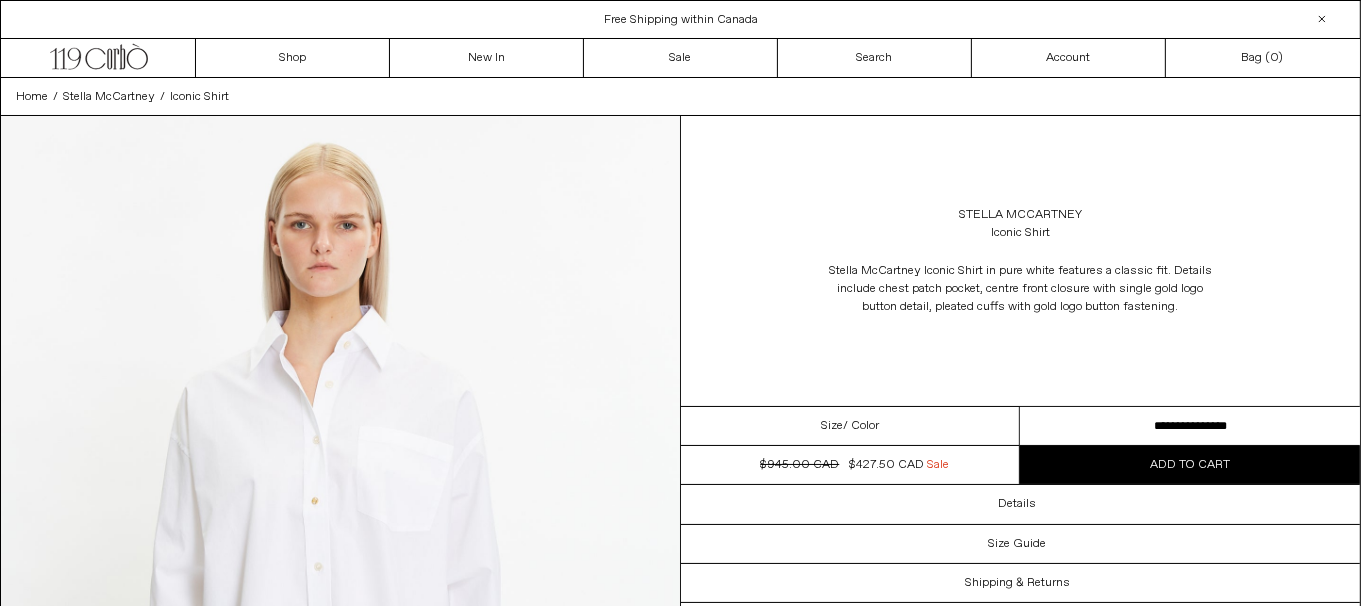 scroll, scrollTop: 0, scrollLeft: 0, axis: both 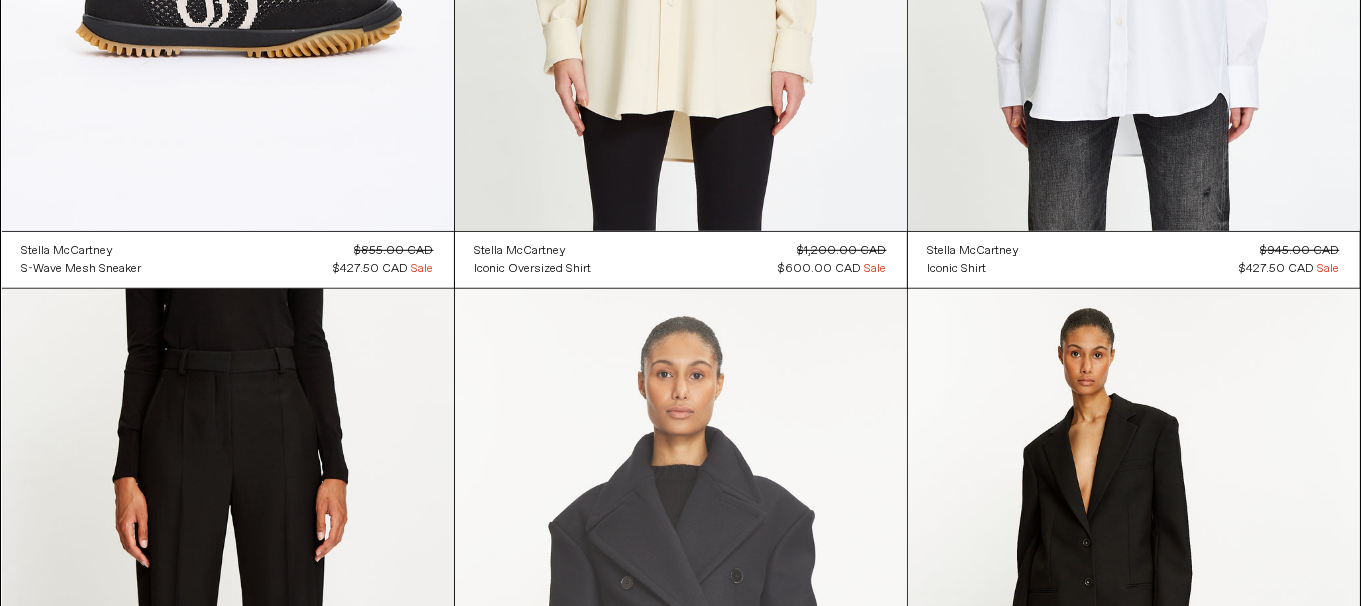 click at bounding box center [681, 628] 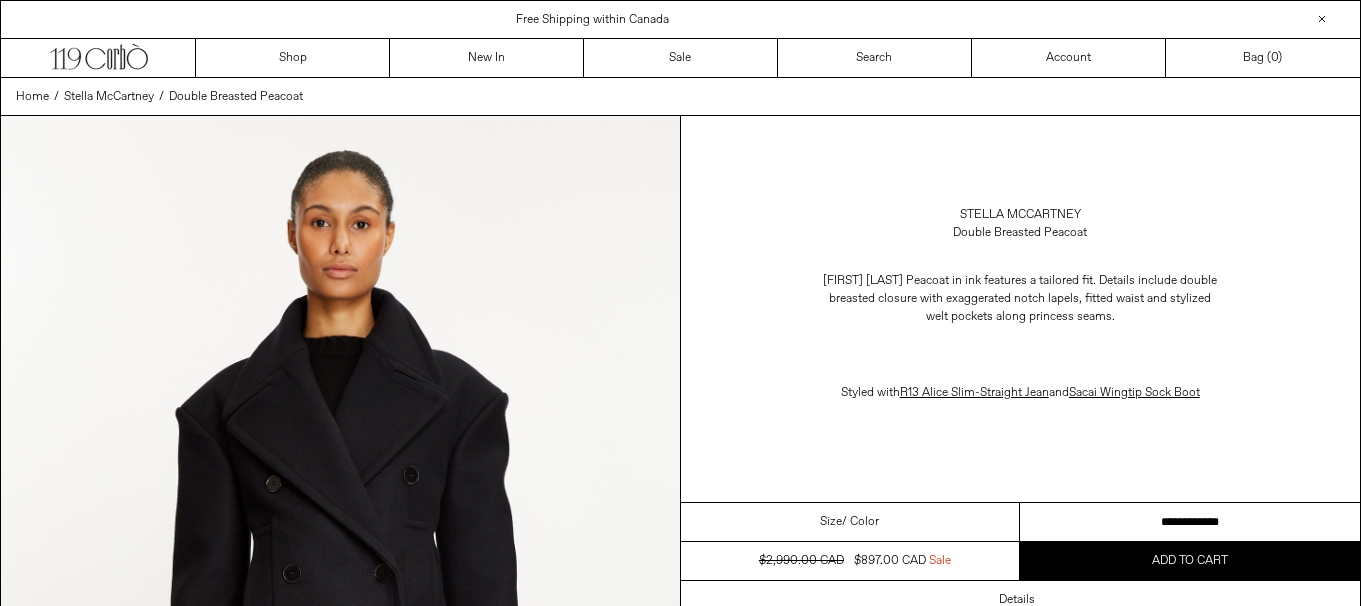 scroll, scrollTop: 0, scrollLeft: 0, axis: both 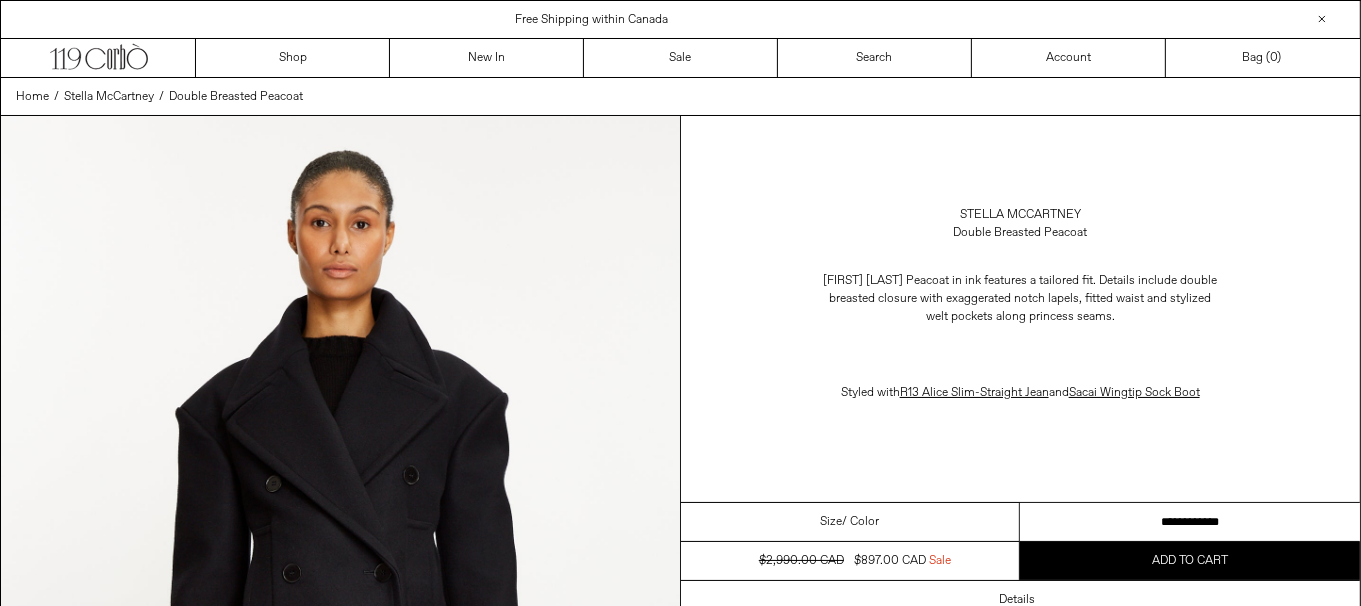 drag, startPoint x: 1086, startPoint y: 529, endPoint x: 1141, endPoint y: 358, distance: 179.6274 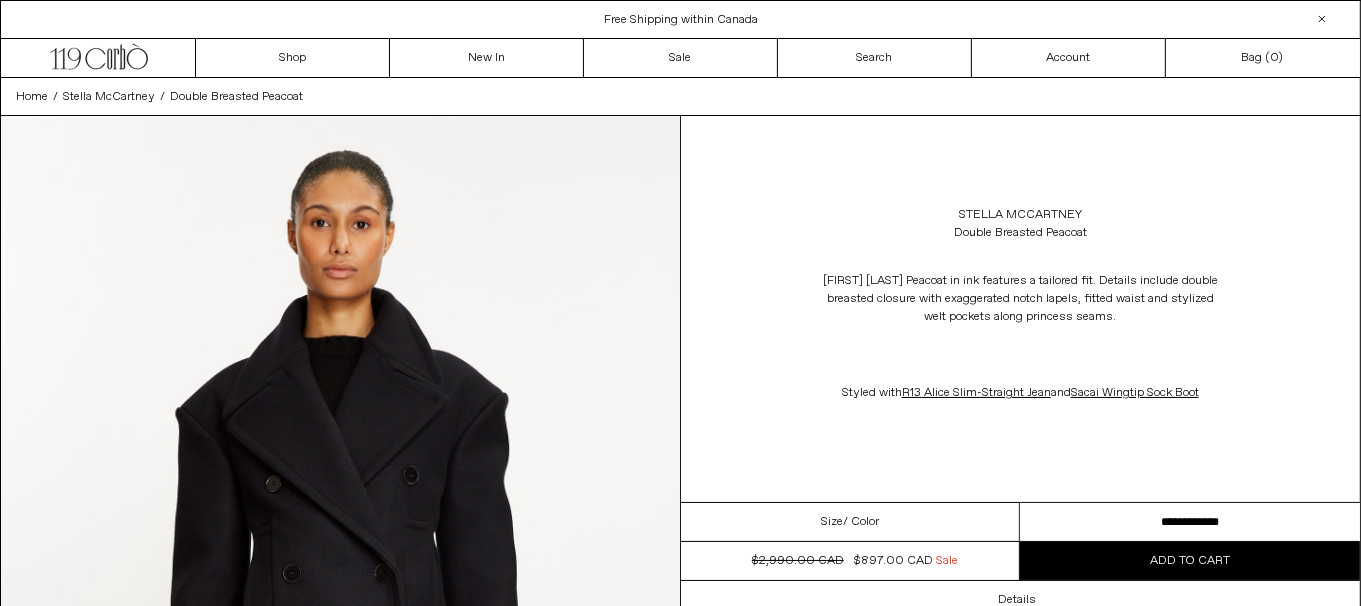 scroll, scrollTop: 0, scrollLeft: 0, axis: both 